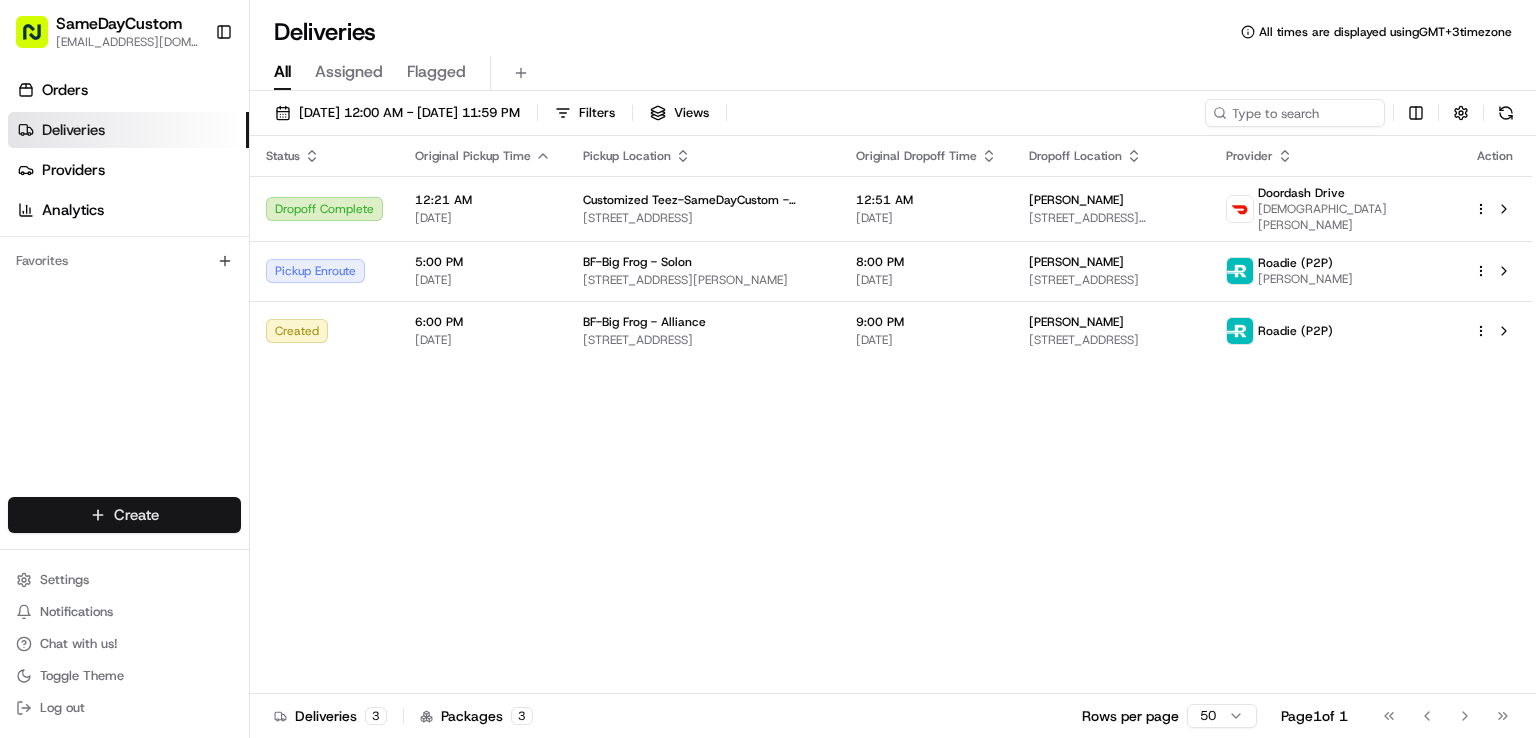 scroll, scrollTop: 0, scrollLeft: 0, axis: both 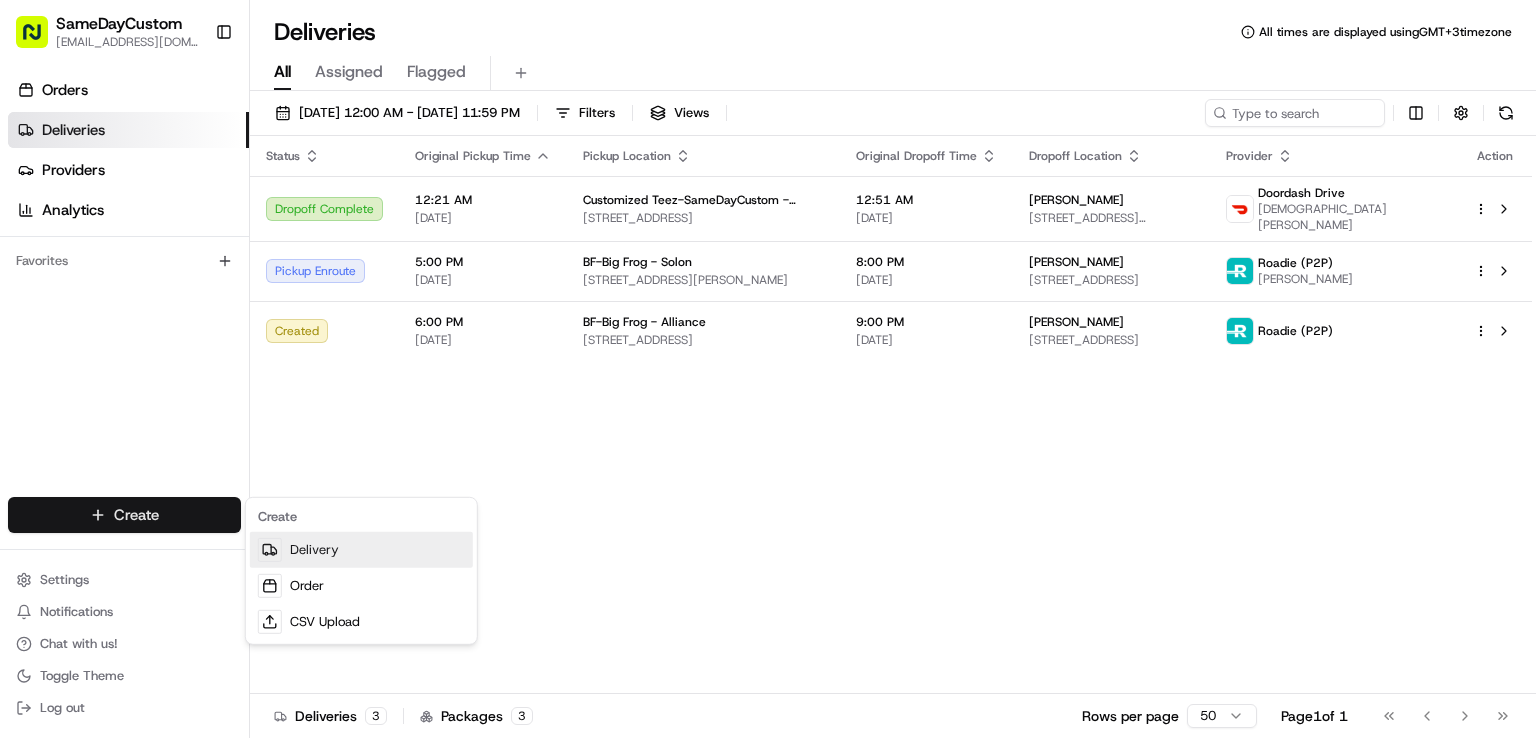click on "Delivery" at bounding box center (361, 550) 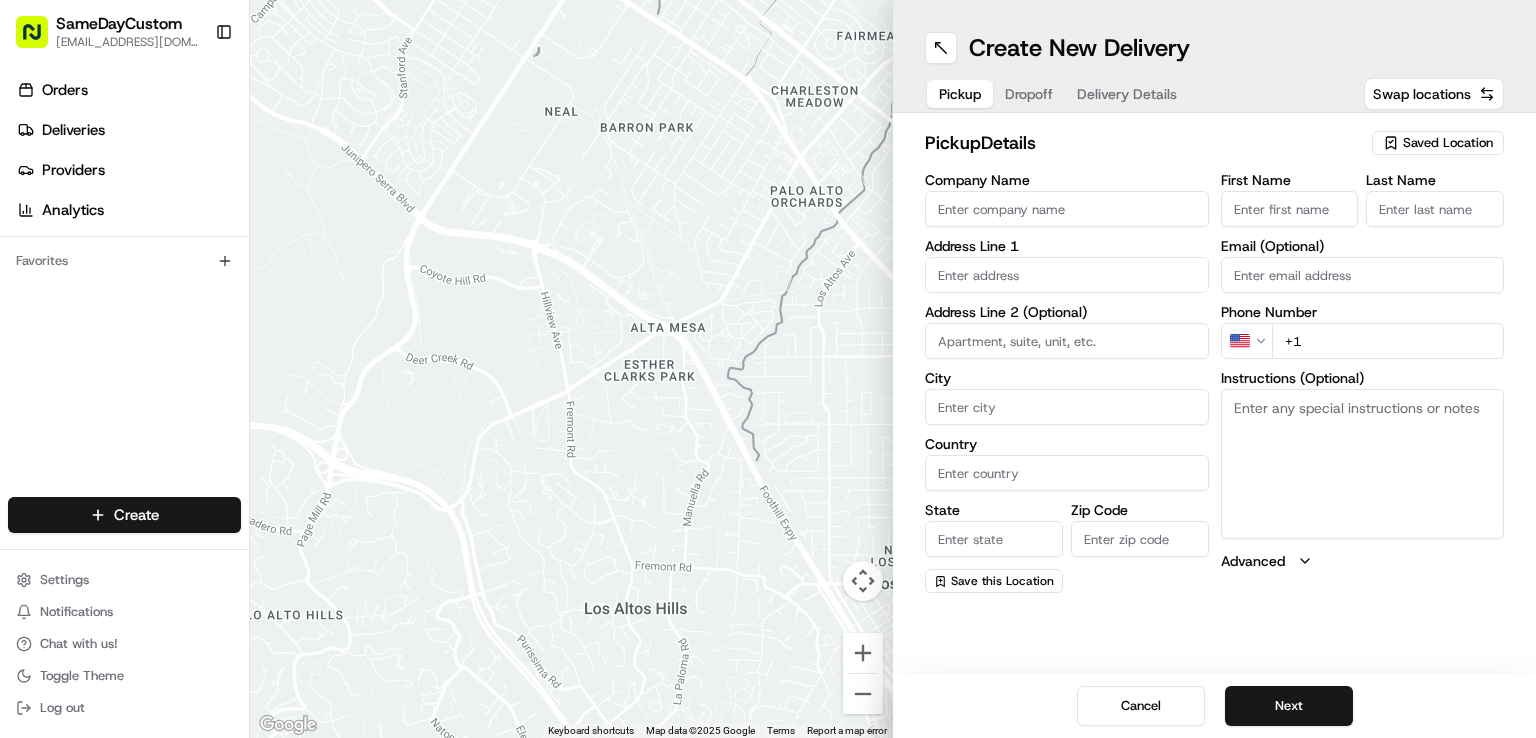 click at bounding box center (1067, 275) 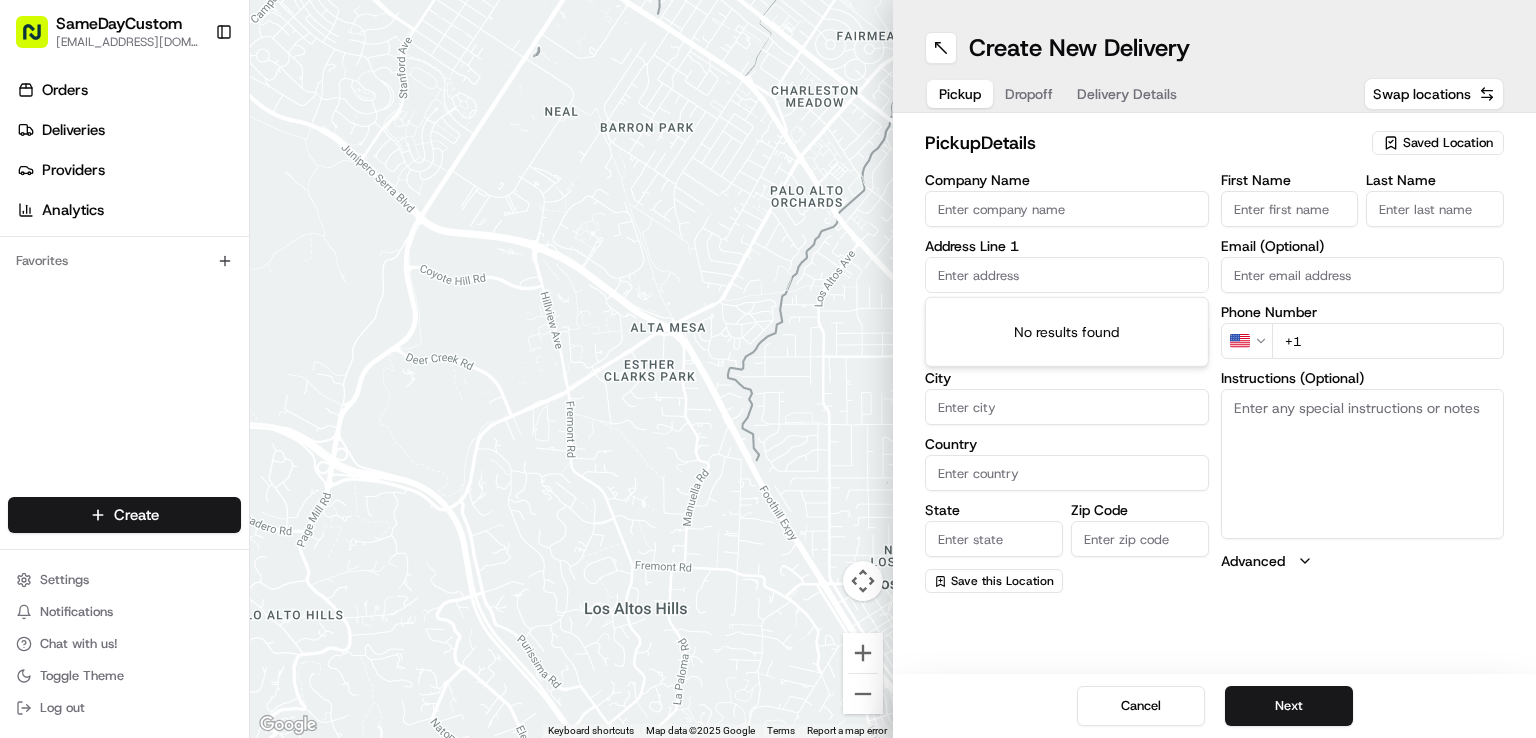 paste on "[DATE][STREET_ADDRESS][US_STATE]" 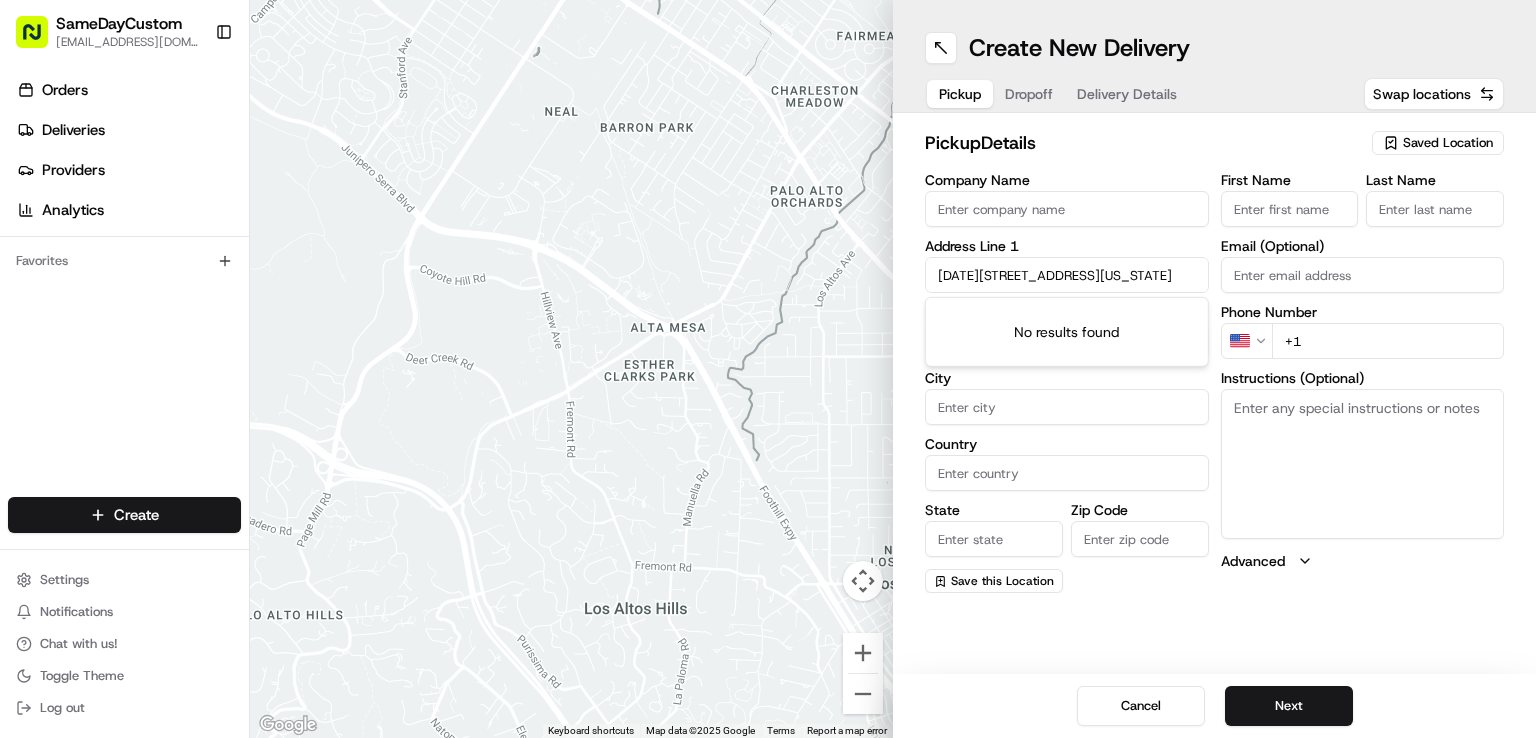 scroll, scrollTop: 0, scrollLeft: 28, axis: horizontal 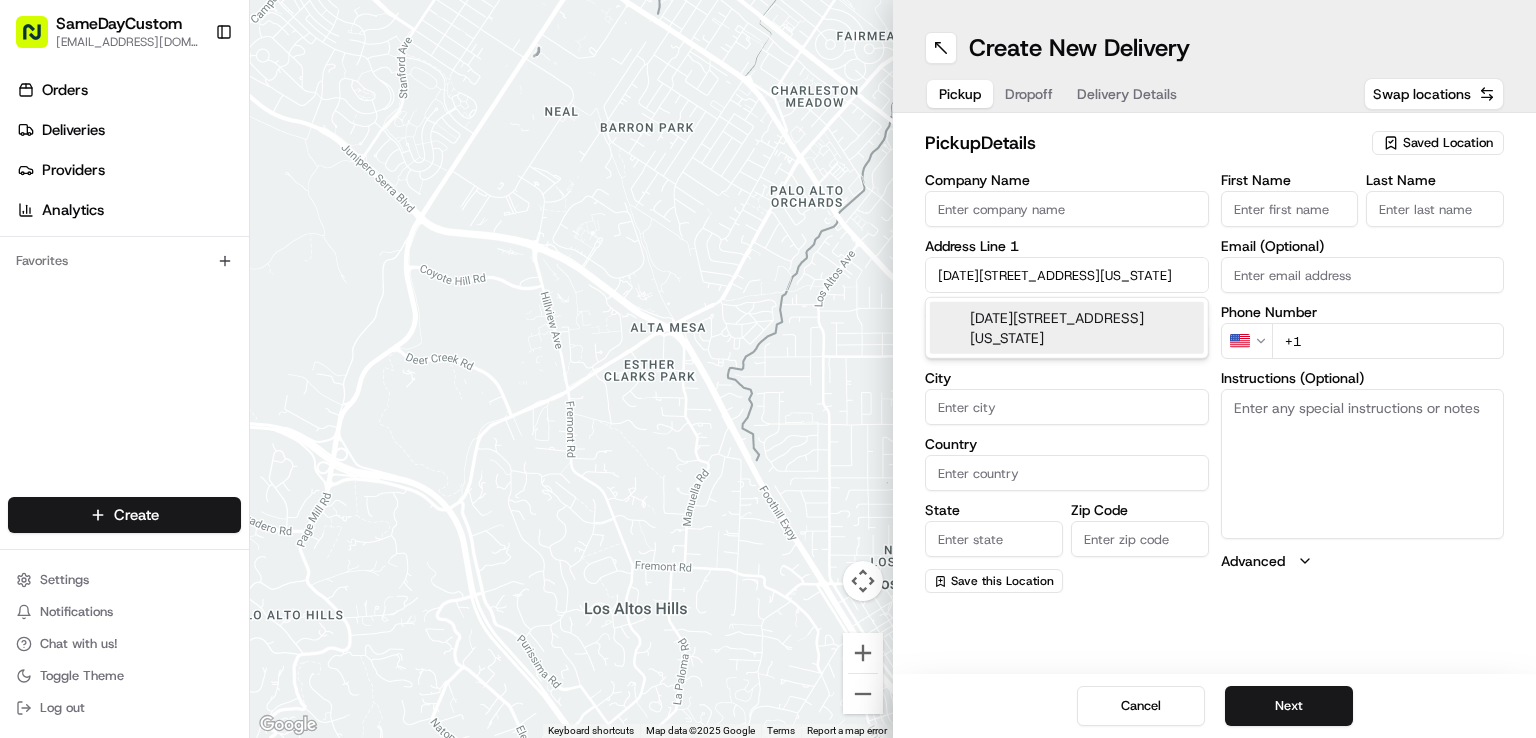 click on "[DATE][STREET_ADDRESS][US_STATE]" at bounding box center [1067, 328] 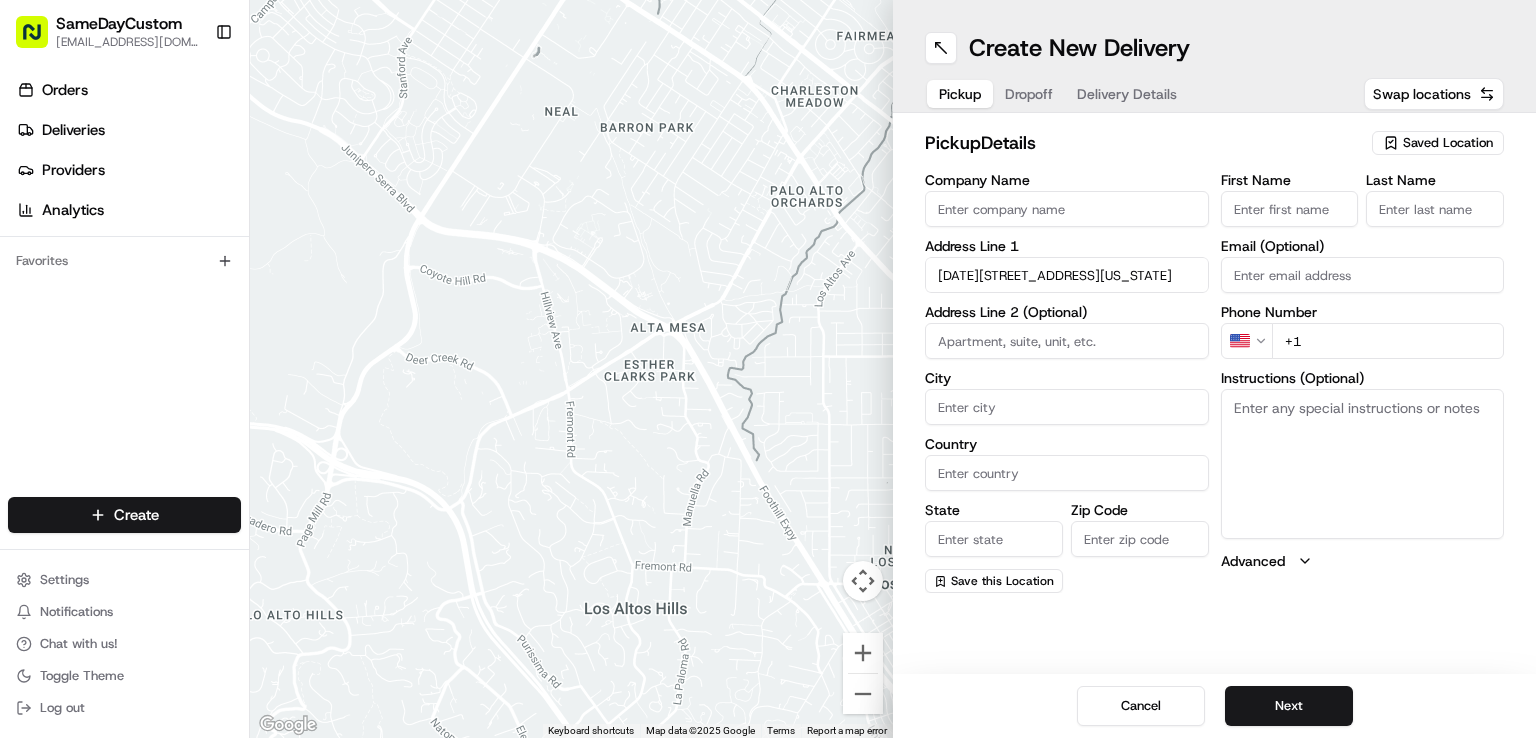 type on "[DATE][STREET_ADDRESS]" 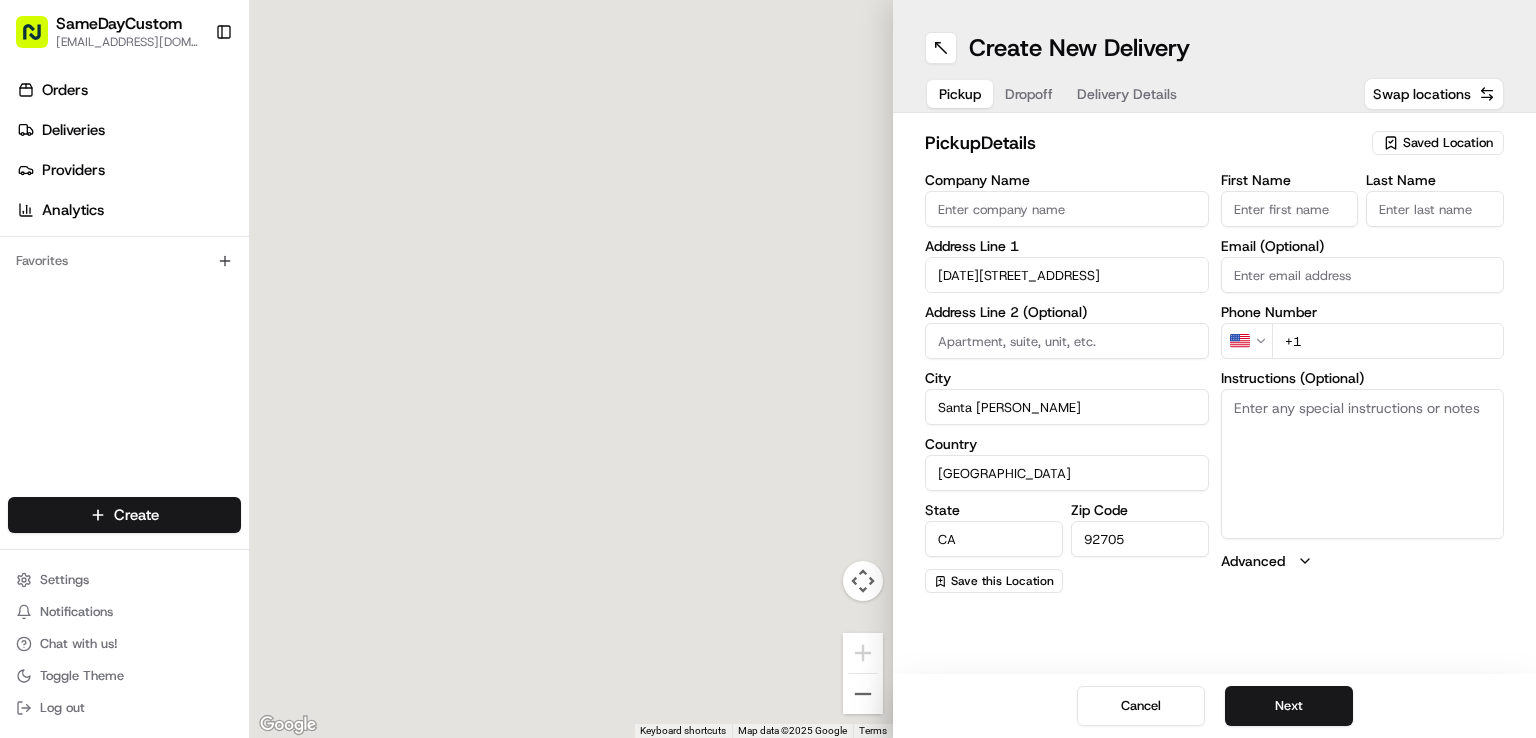 type on "[DATE][STREET_ADDRESS]" 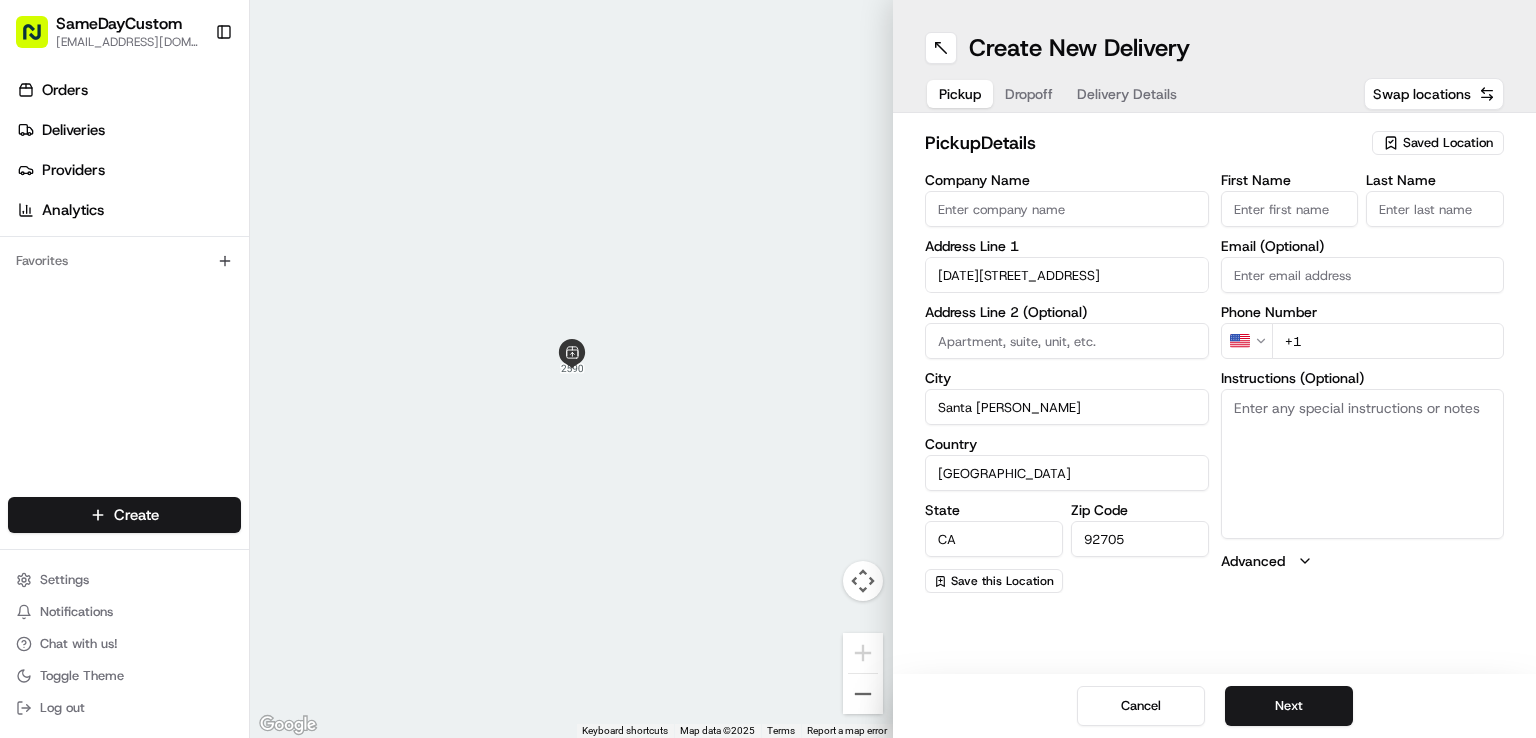 paste on "2164" 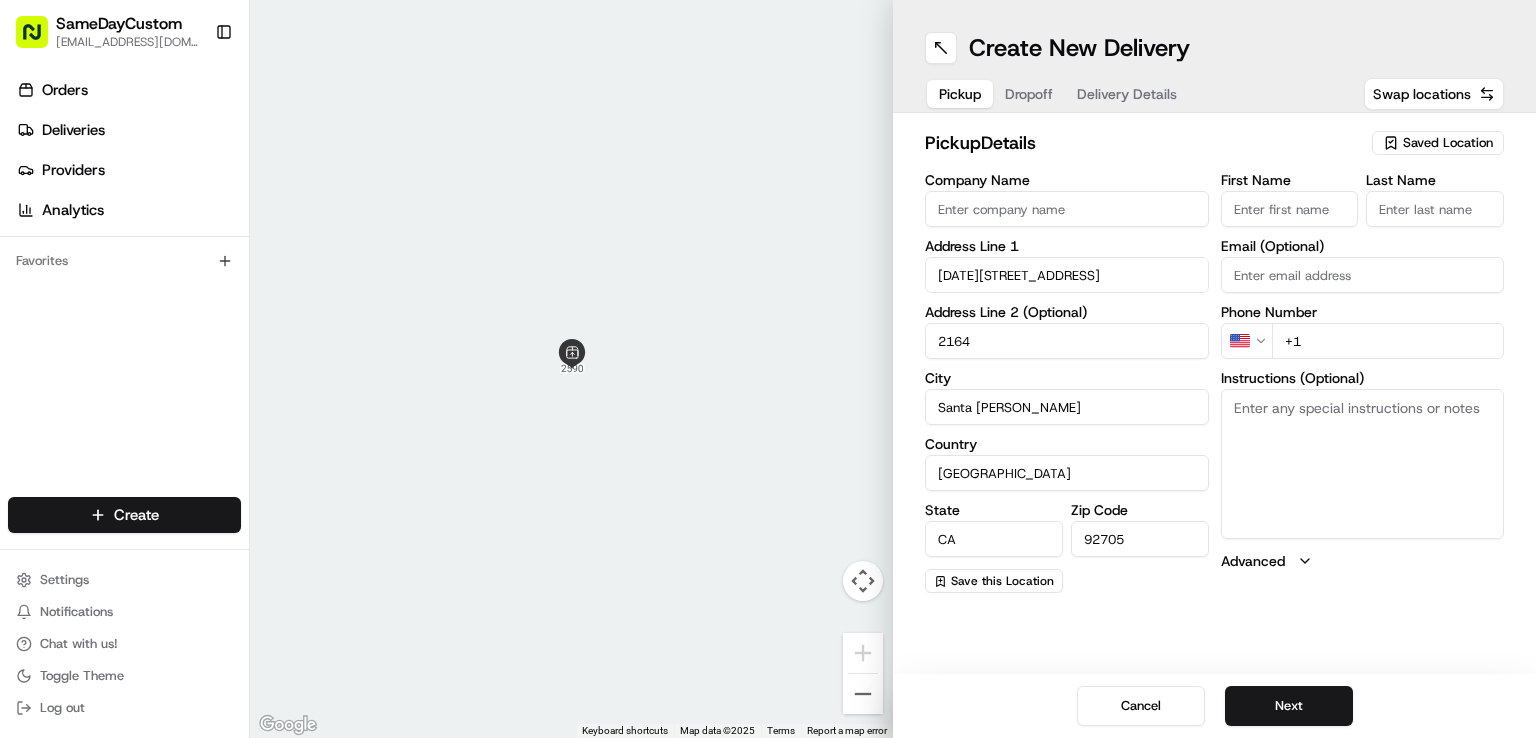 type on "2164" 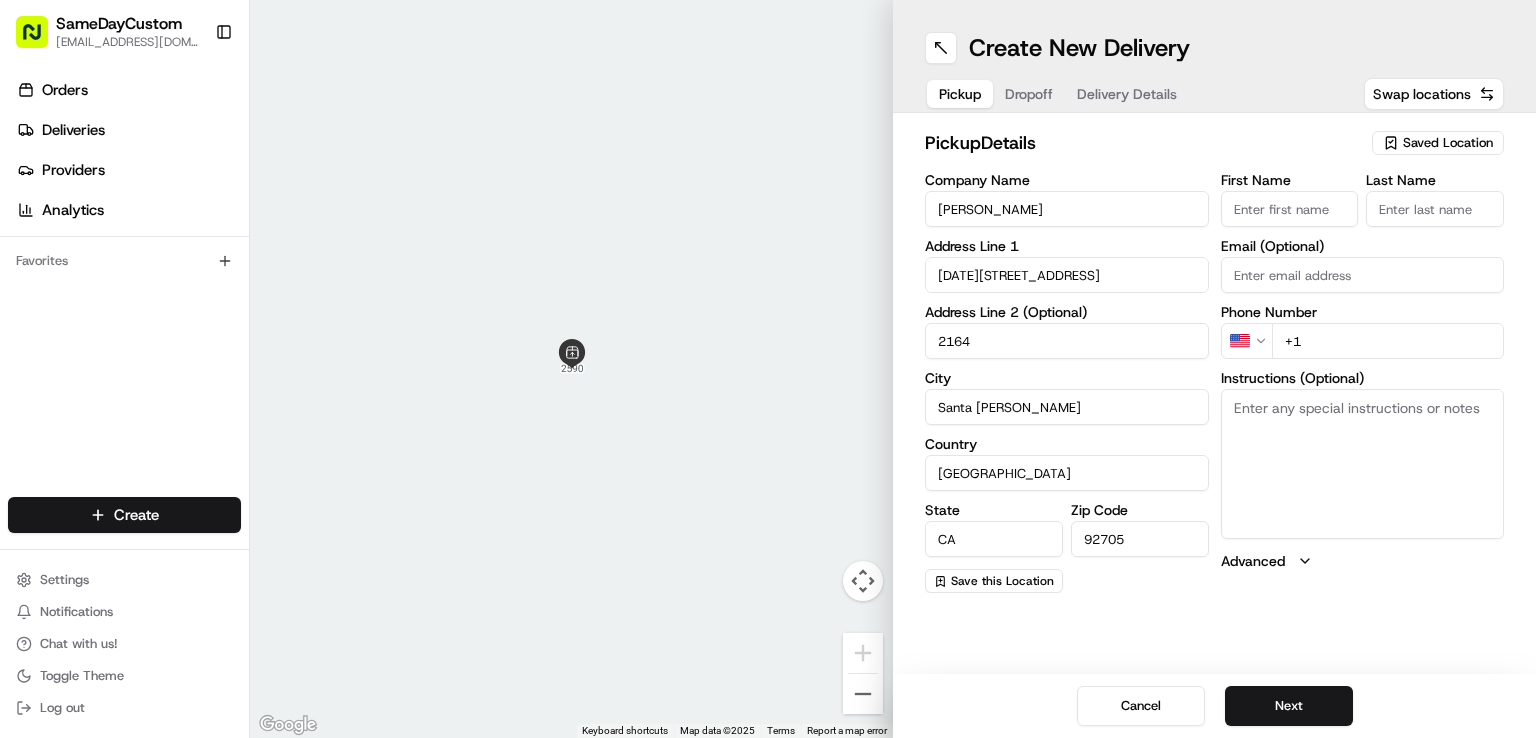 click on "[PERSON_NAME]" at bounding box center [1067, 209] 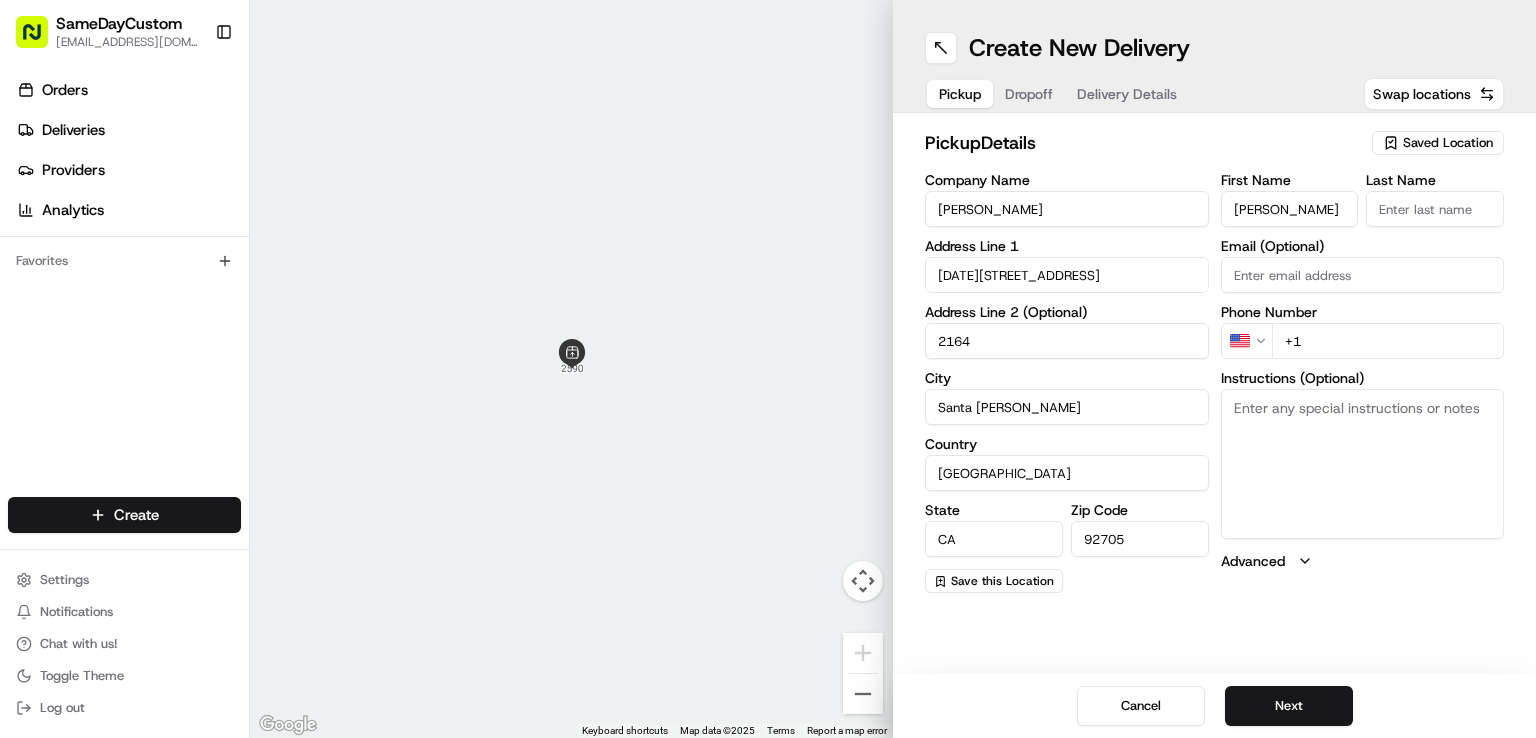 click on "[PERSON_NAME]" at bounding box center [1290, 209] 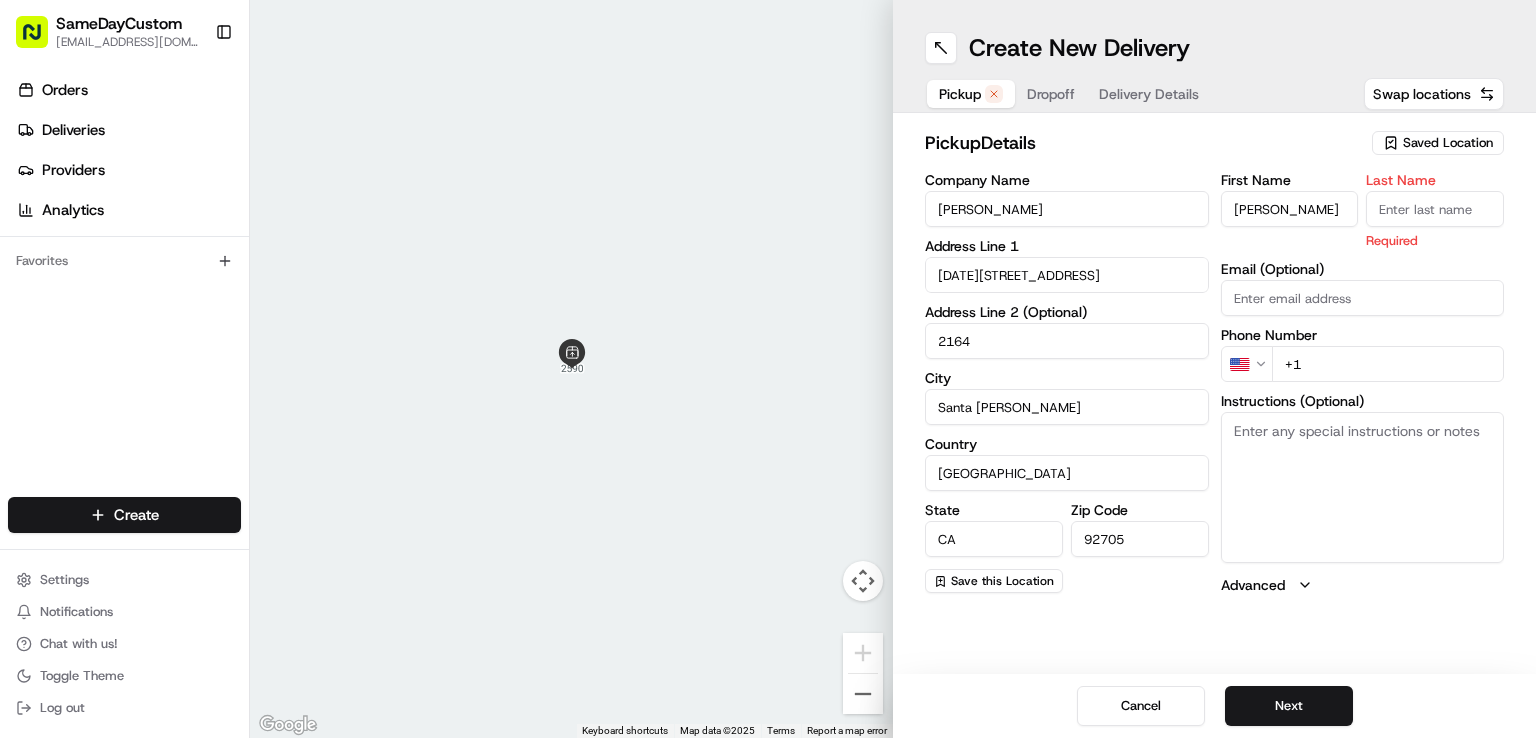 click on "[PERSON_NAME]" at bounding box center (1067, 209) 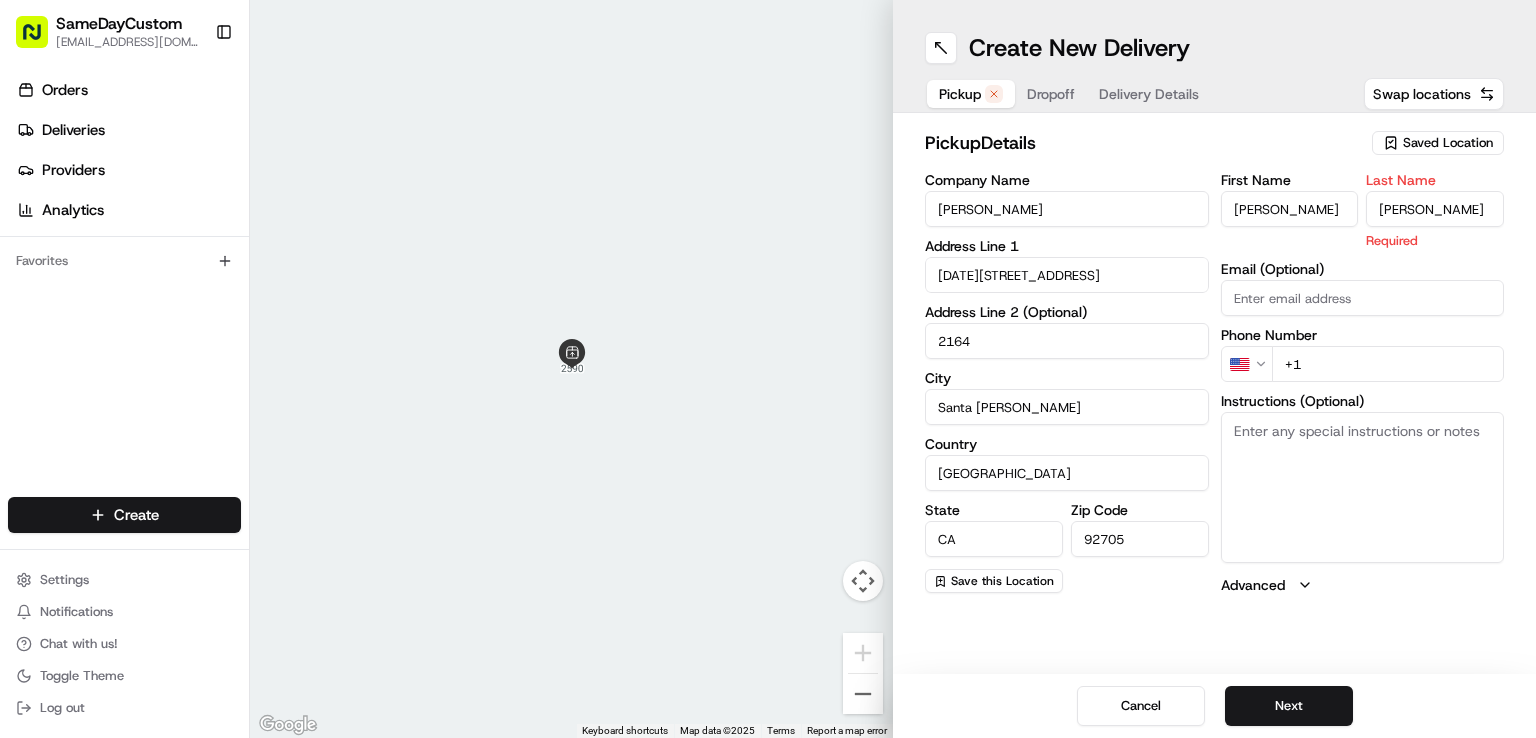click on "[PERSON_NAME]" at bounding box center [1435, 209] 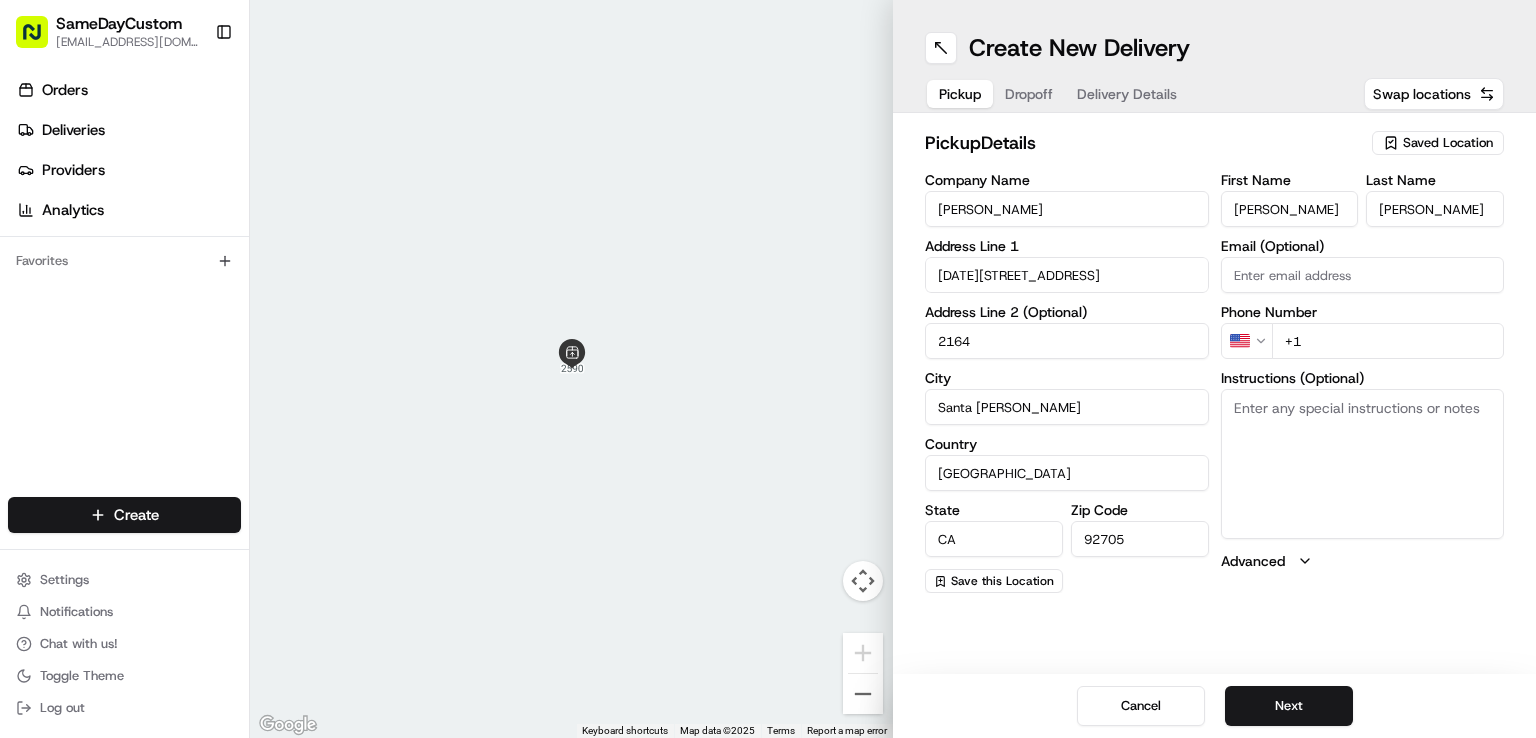 paste 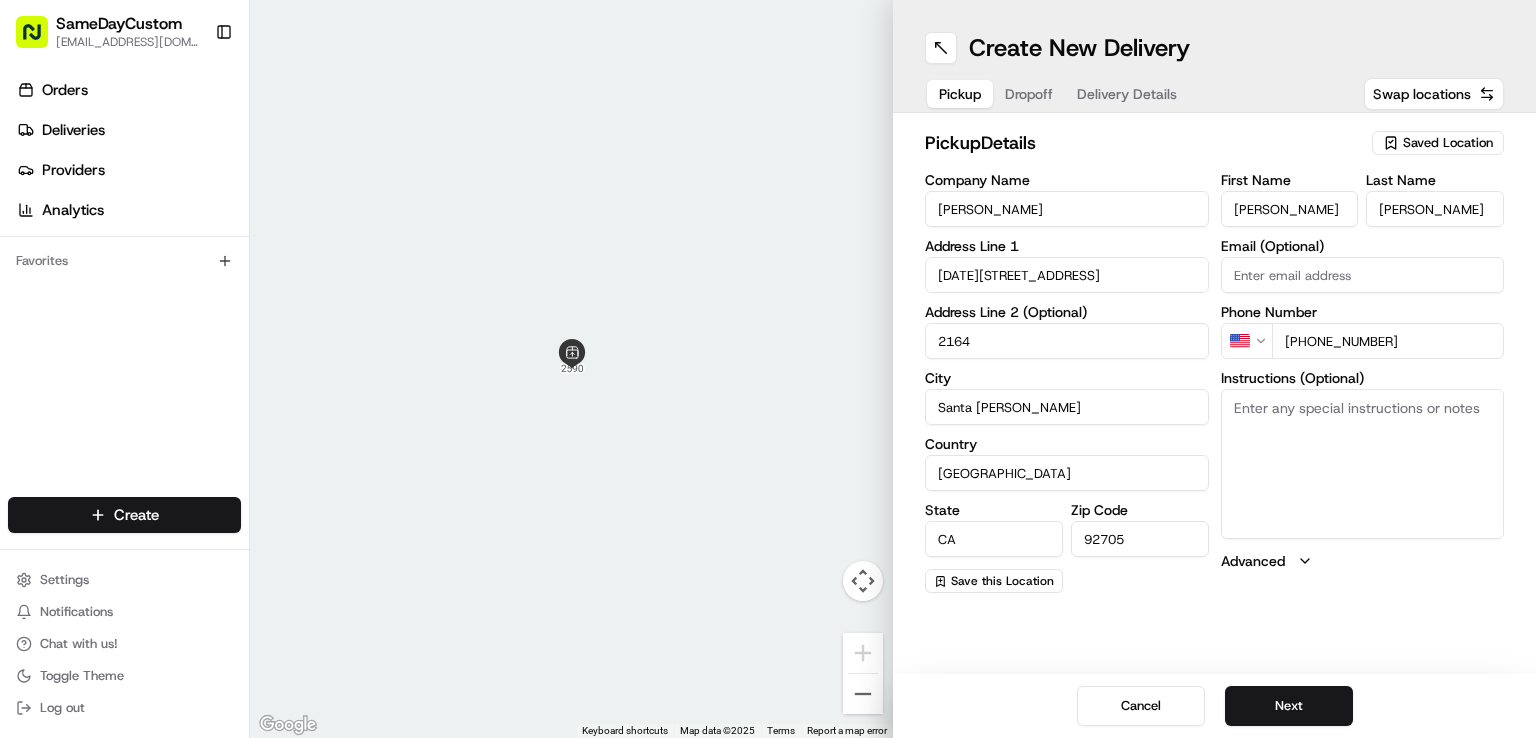 type on "[PHONE_NUMBER]" 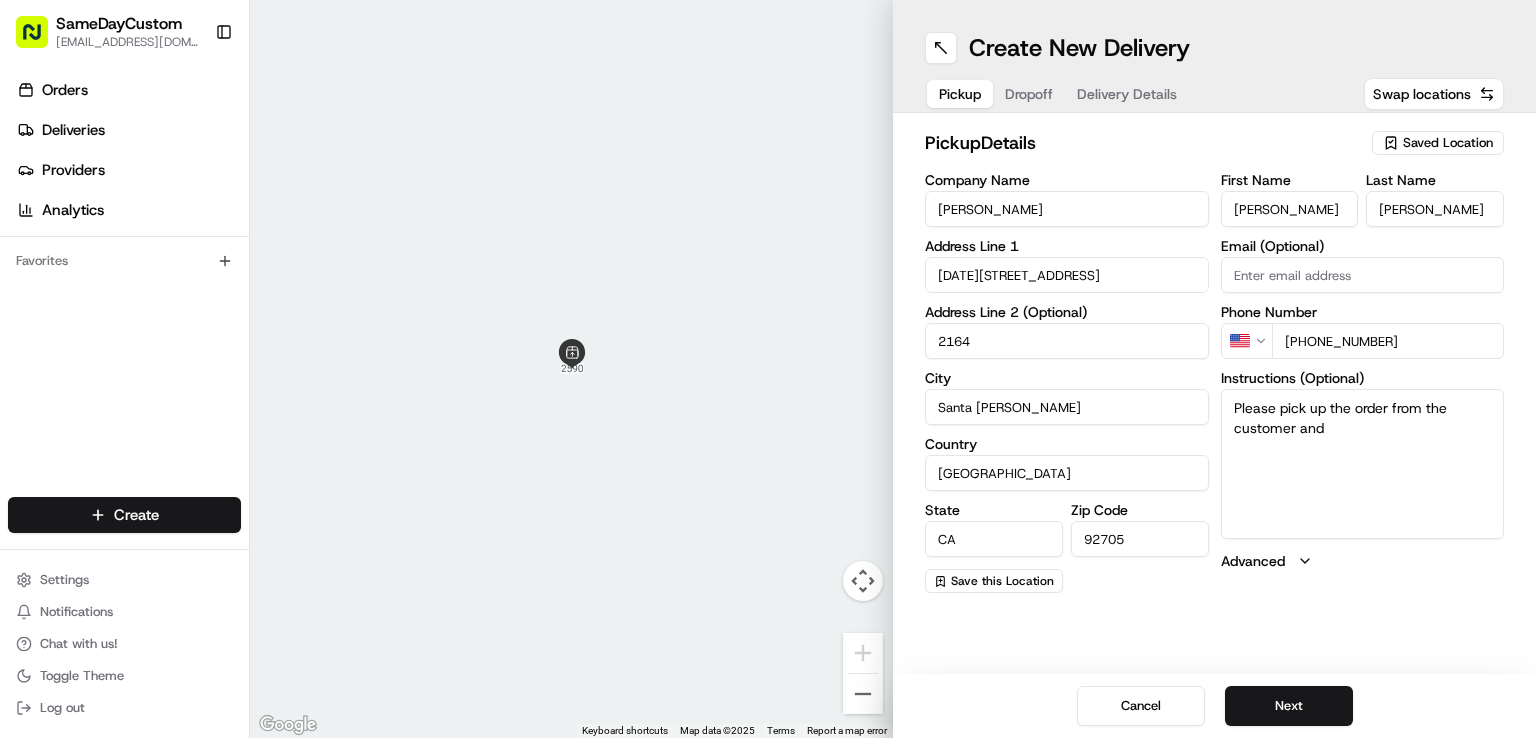 drag, startPoint x: 1280, startPoint y: 405, endPoint x: 1326, endPoint y: 430, distance: 52.35456 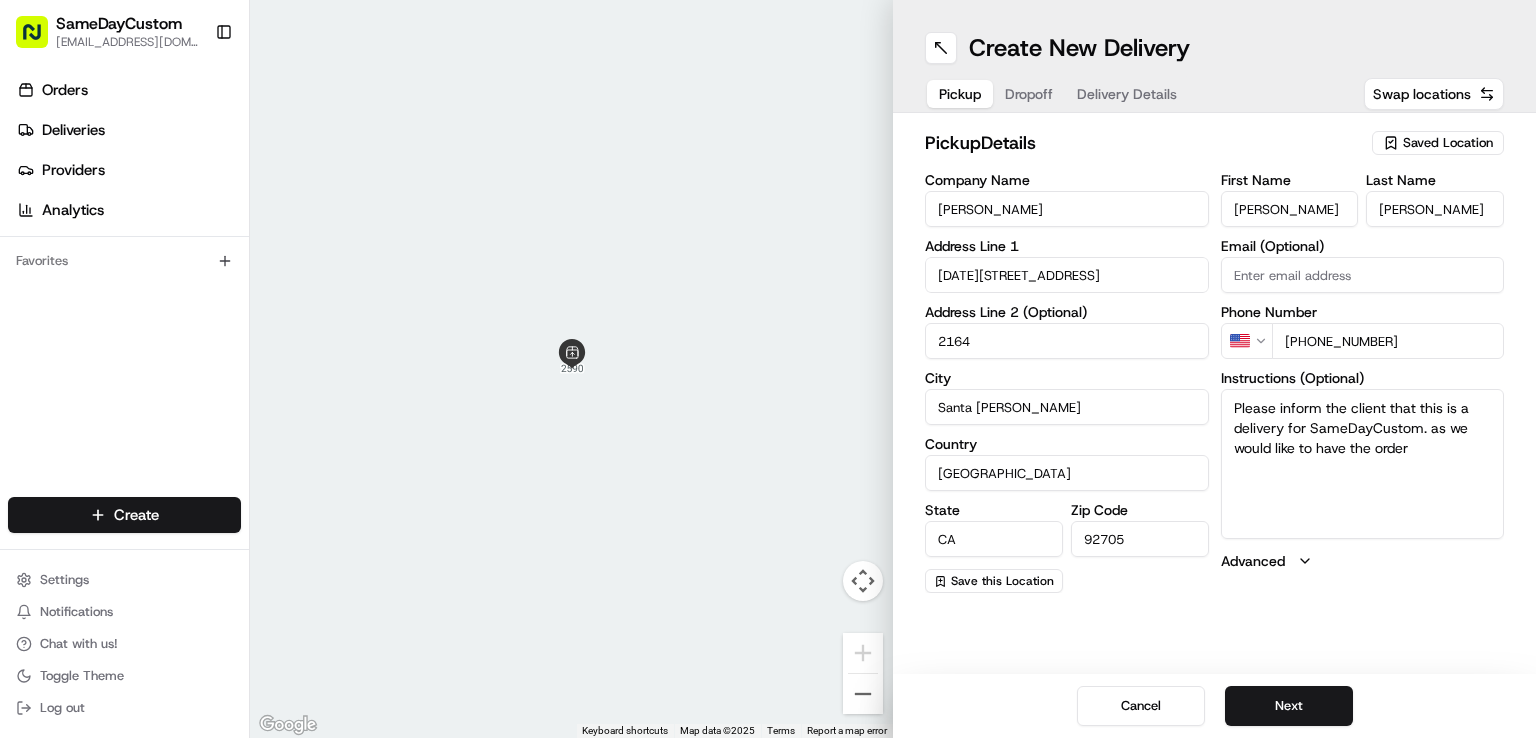 type on "Please inform the client that this is a delivery for SameDayCustom. as we would like to have the order" 